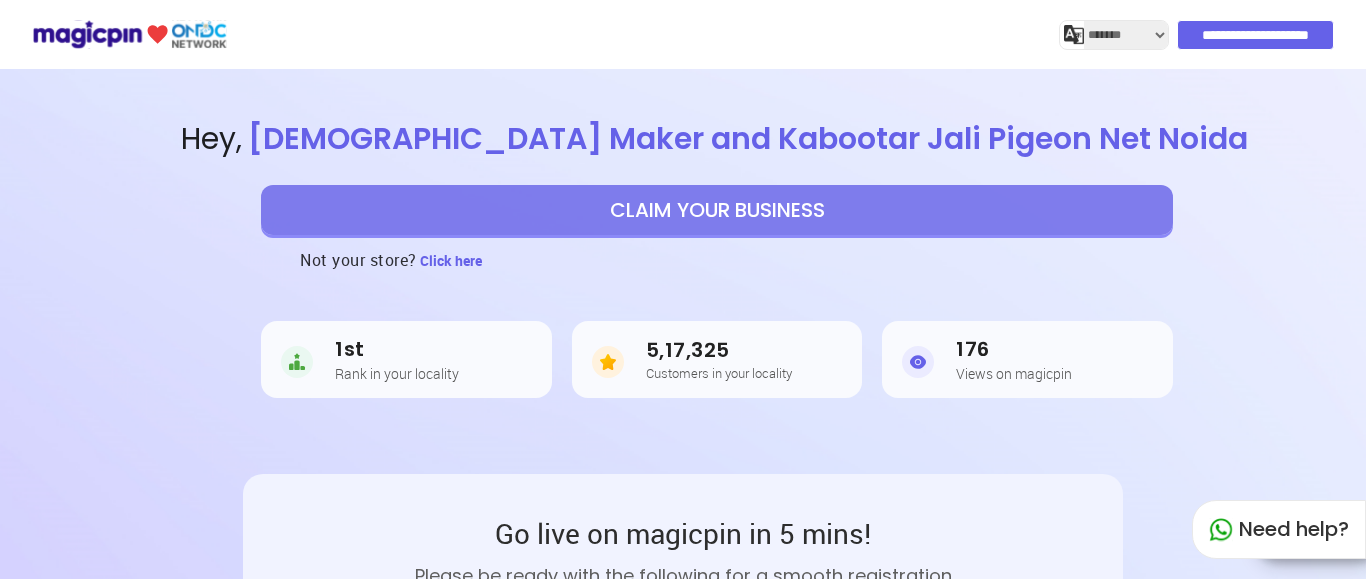 select on "*******" 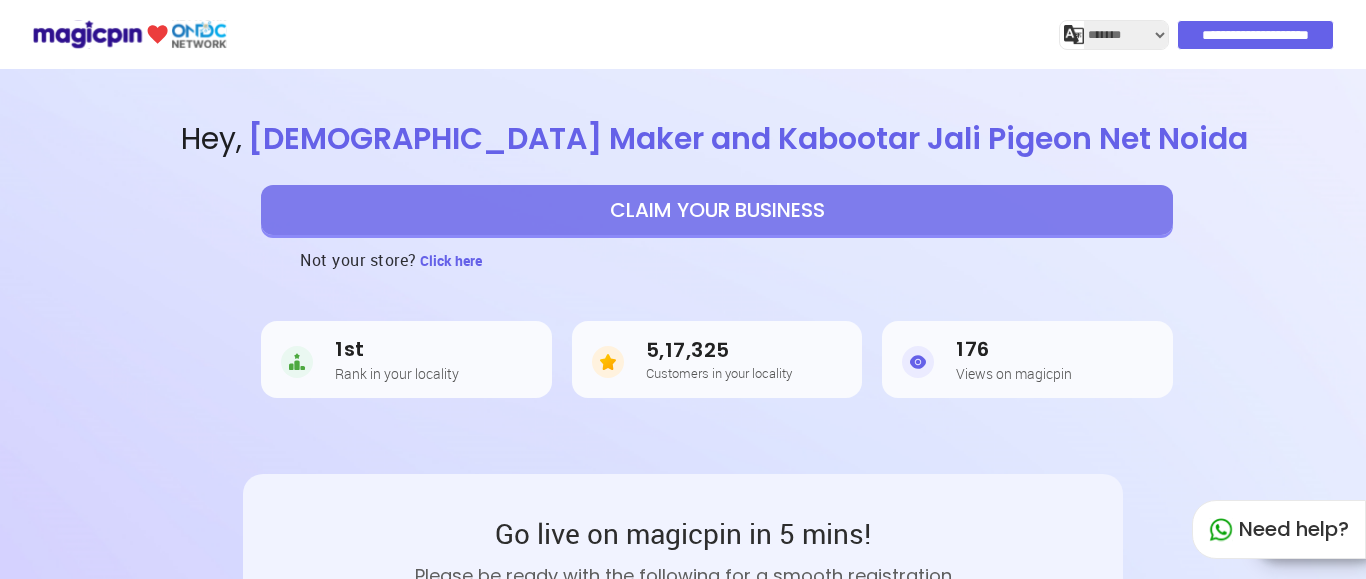 scroll, scrollTop: 0, scrollLeft: 0, axis: both 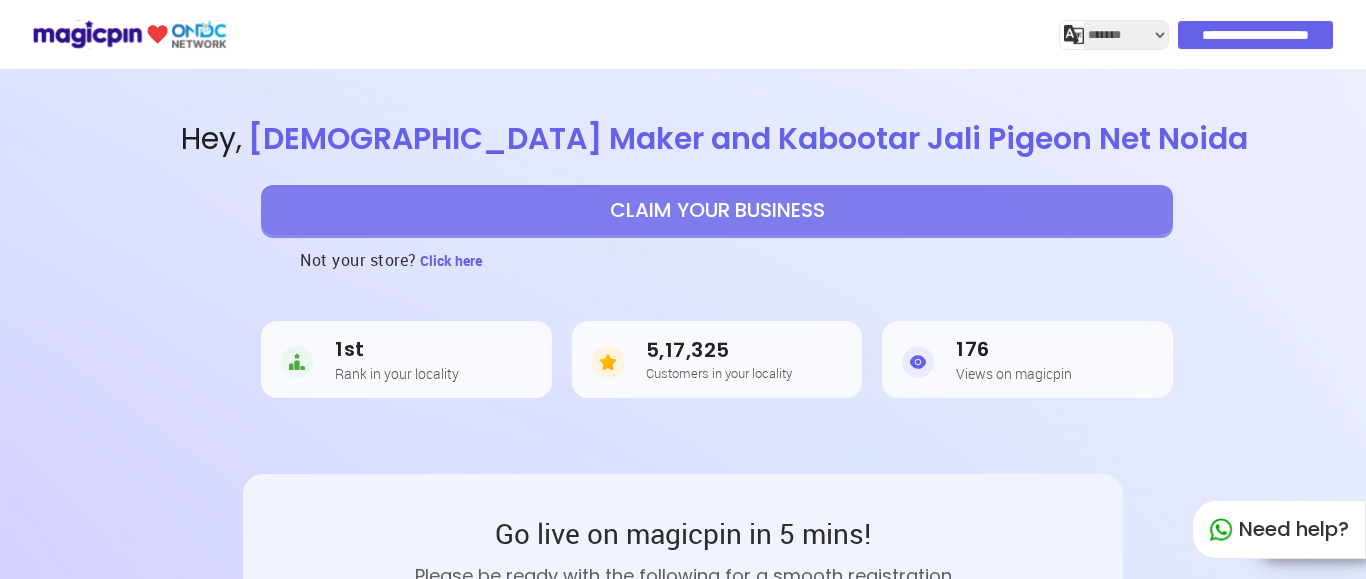 click on "[DEMOGRAPHIC_DATA] Maker and Kabootar Jali Pigeon Net Noida" at bounding box center [748, 138] 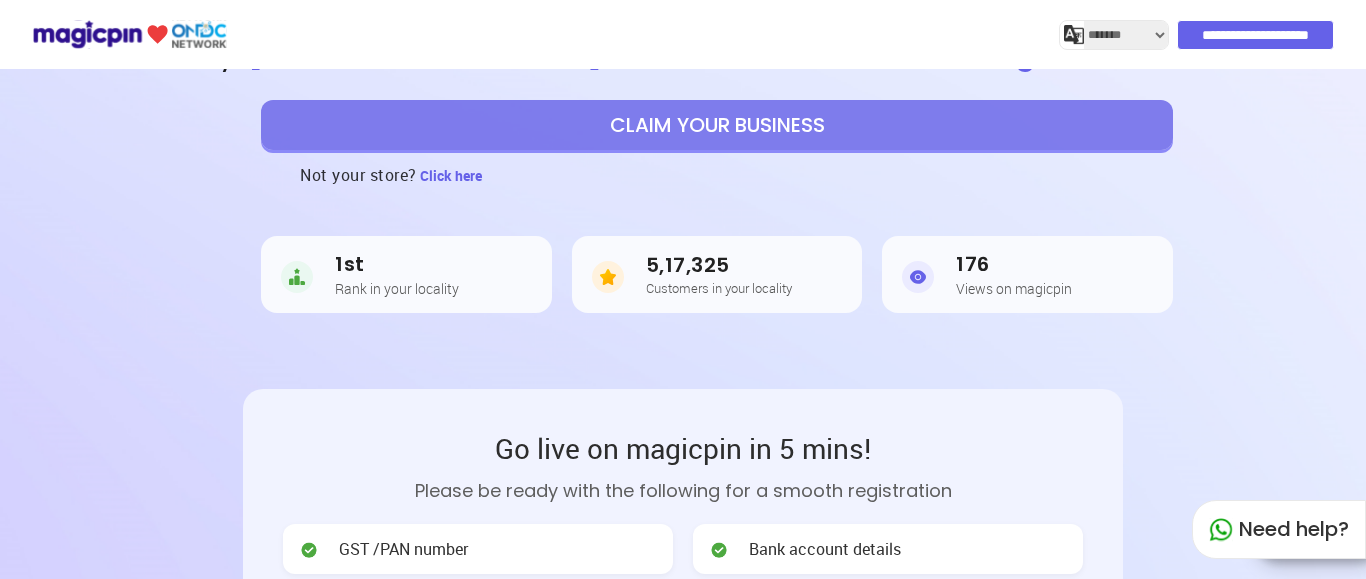 scroll, scrollTop: 0, scrollLeft: 0, axis: both 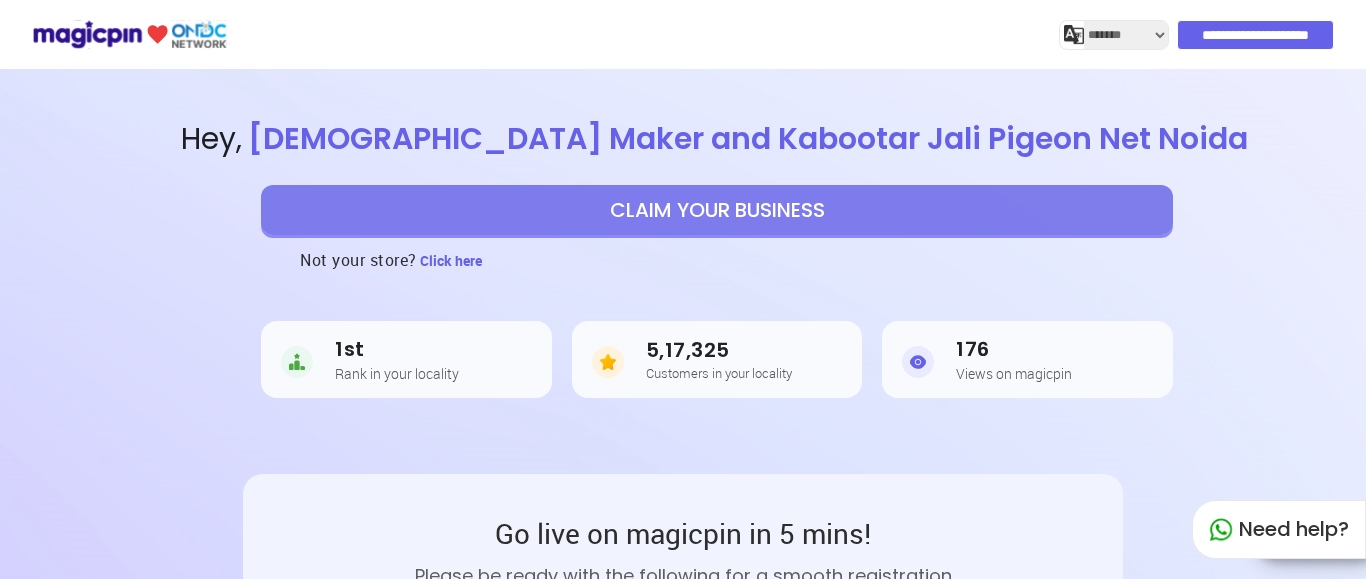 click on "CLAIM YOUR BUSINESS" at bounding box center (717, 210) 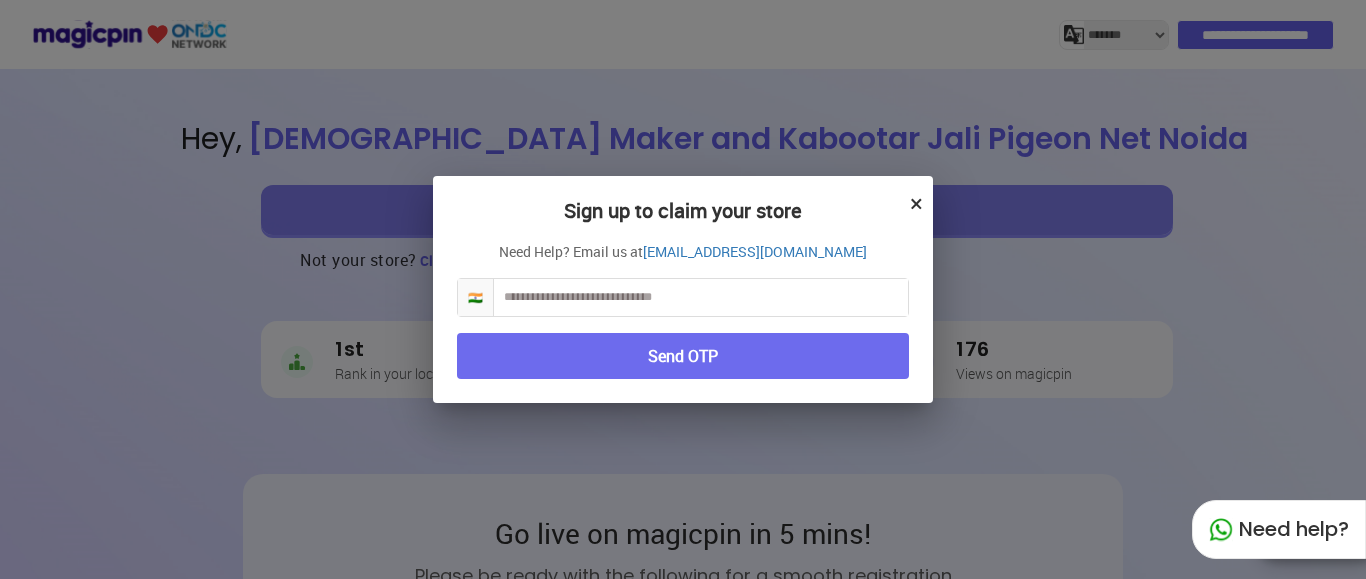 click at bounding box center (701, 297) 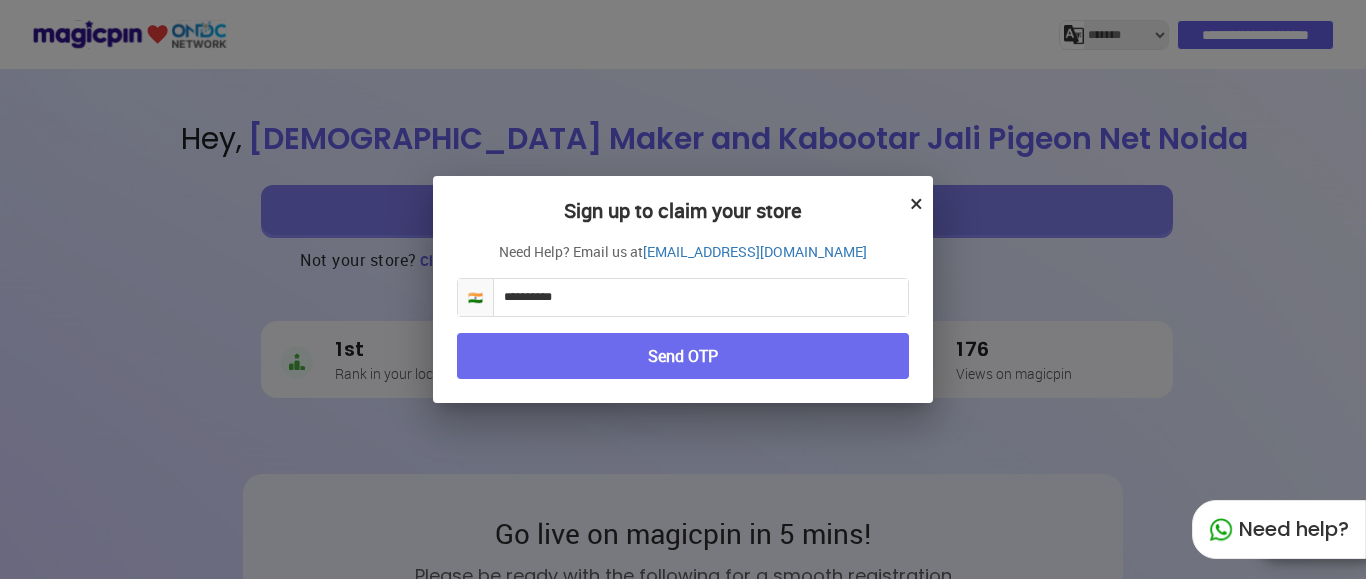 type on "**********" 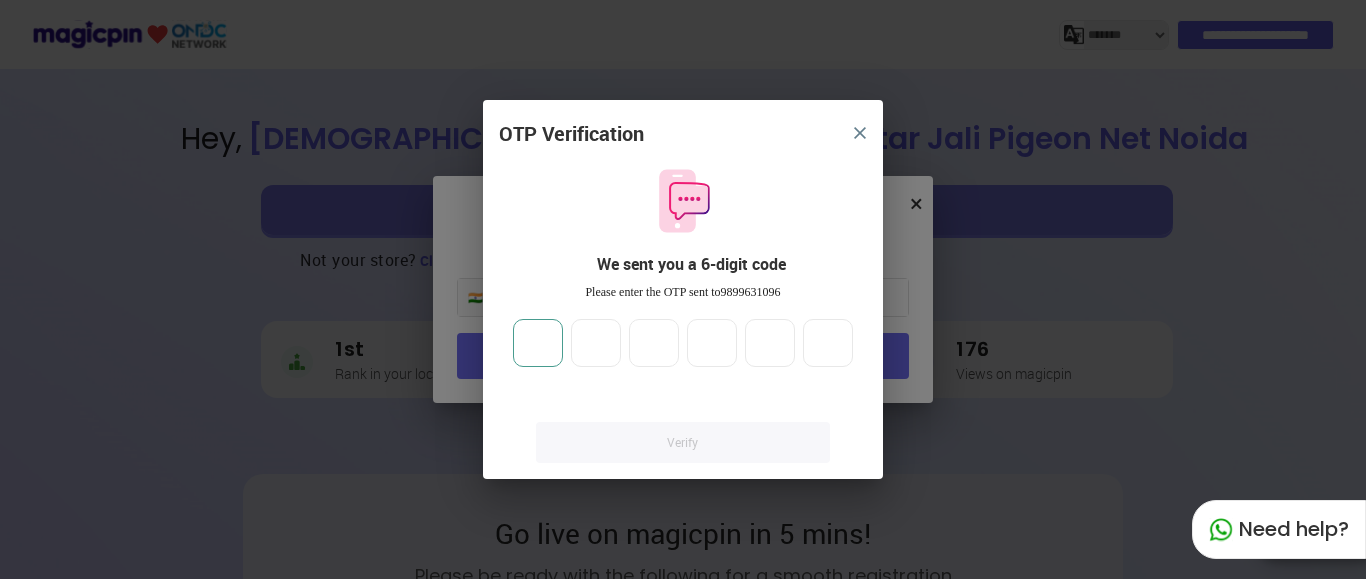 click at bounding box center (538, 343) 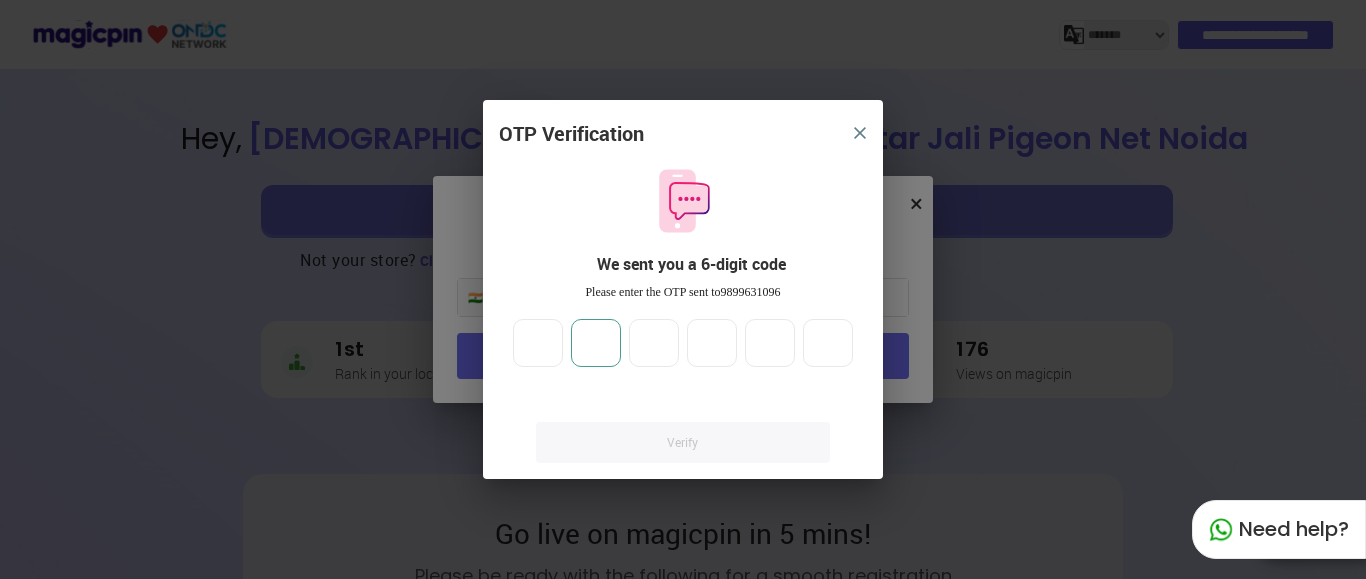 type on "*" 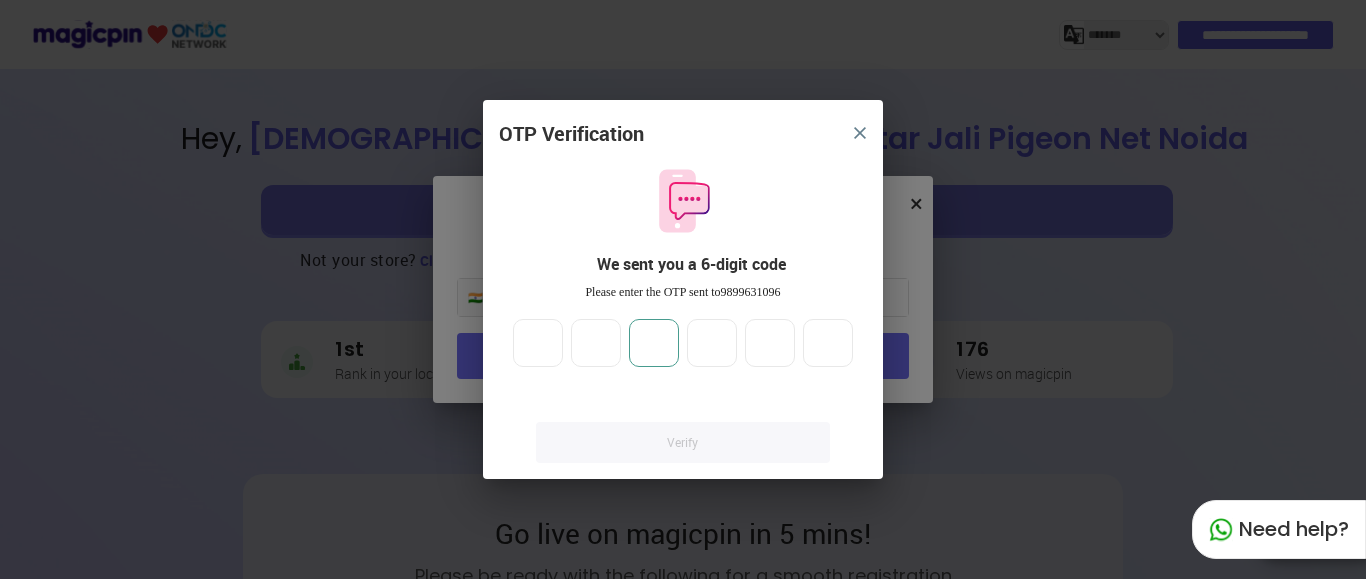 type on "*" 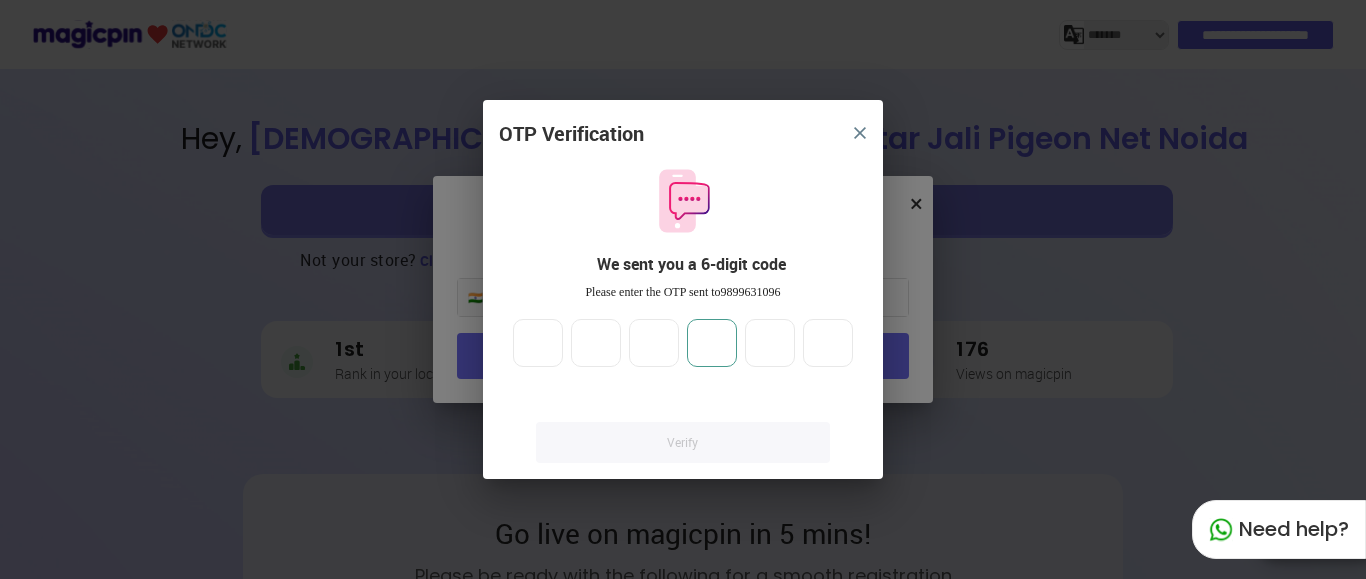 type on "*" 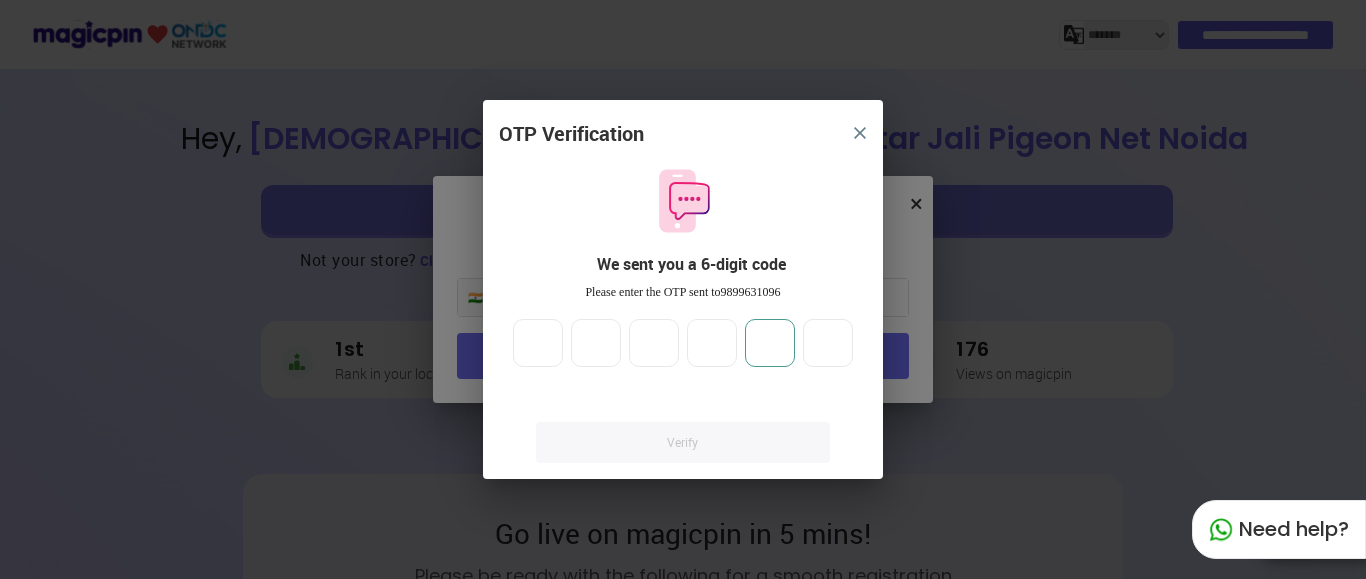 type on "*" 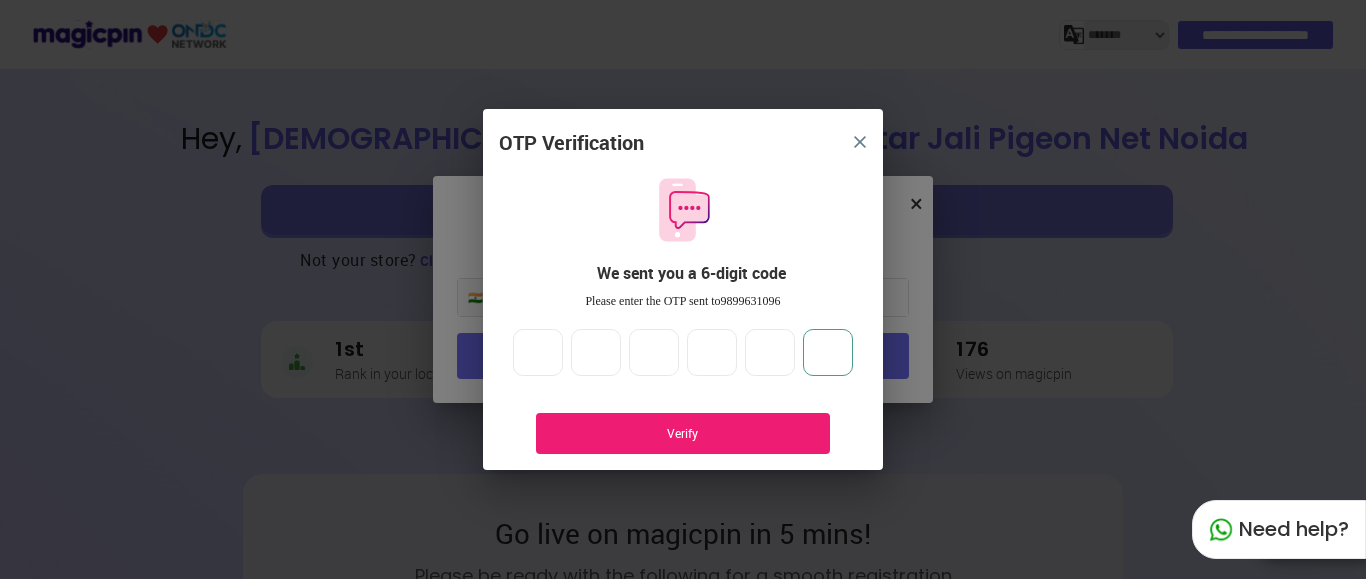 type on "*" 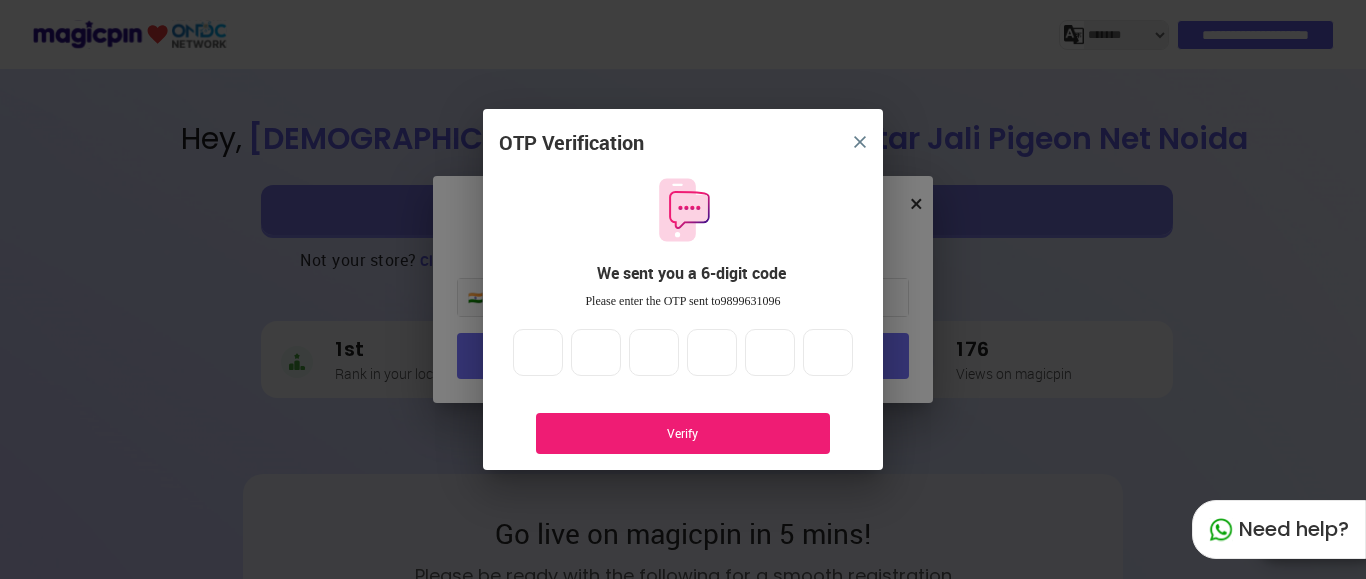 click on "Verify" at bounding box center (683, 433) 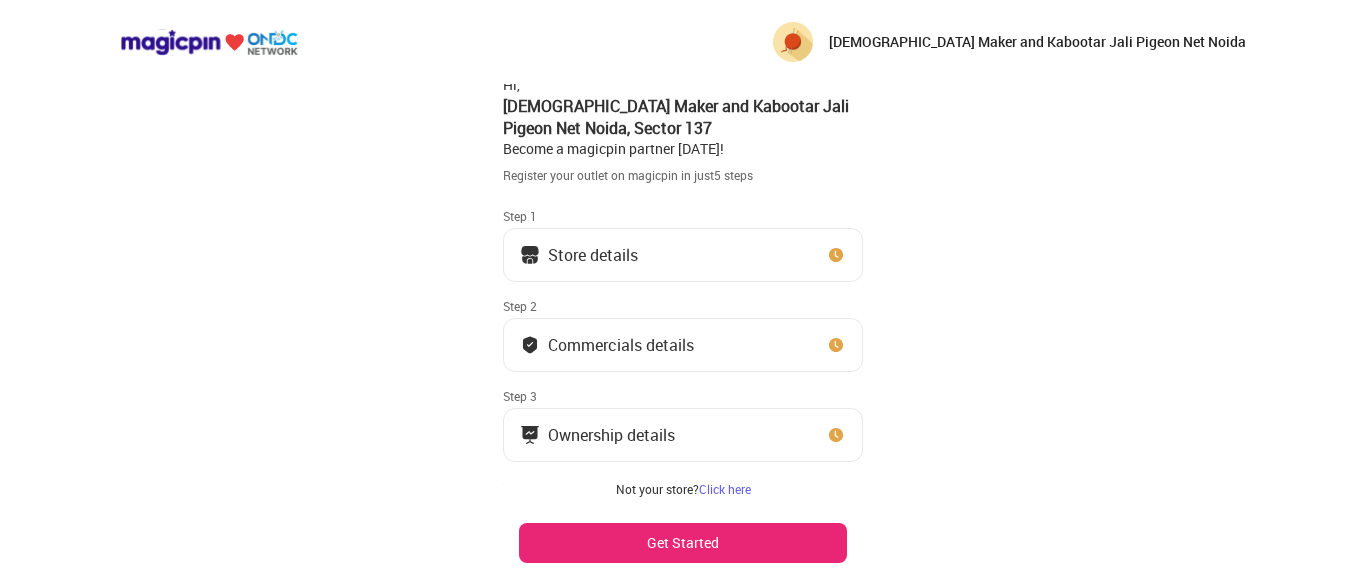 scroll, scrollTop: 0, scrollLeft: 0, axis: both 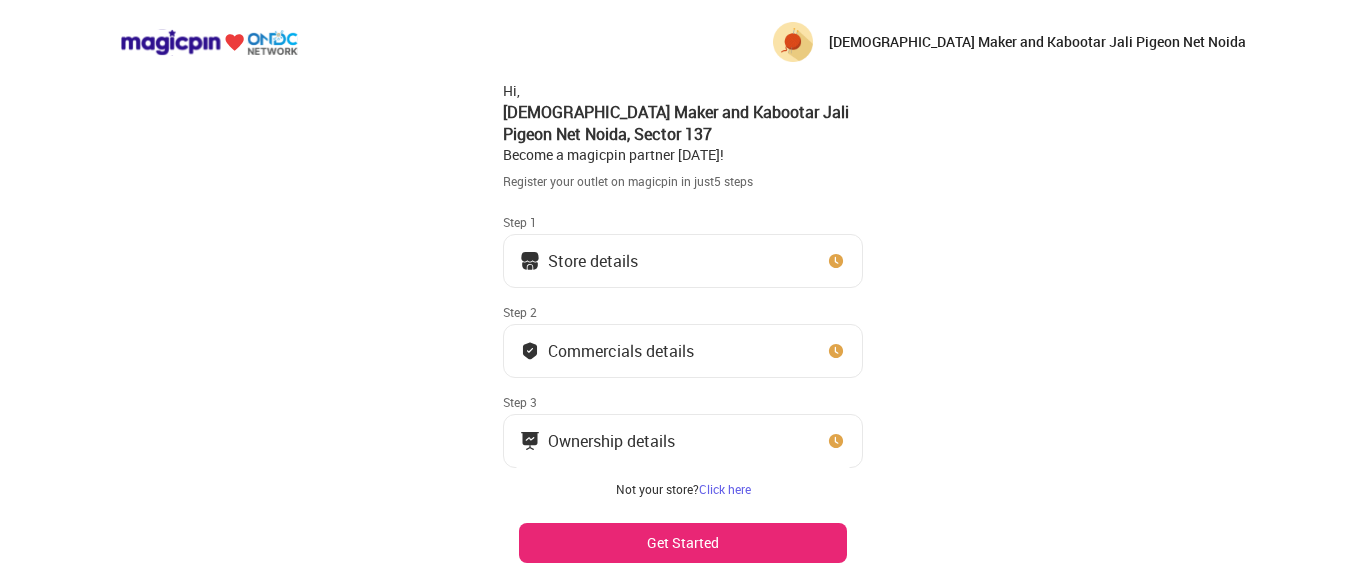 click on "Get Started" at bounding box center [683, 543] 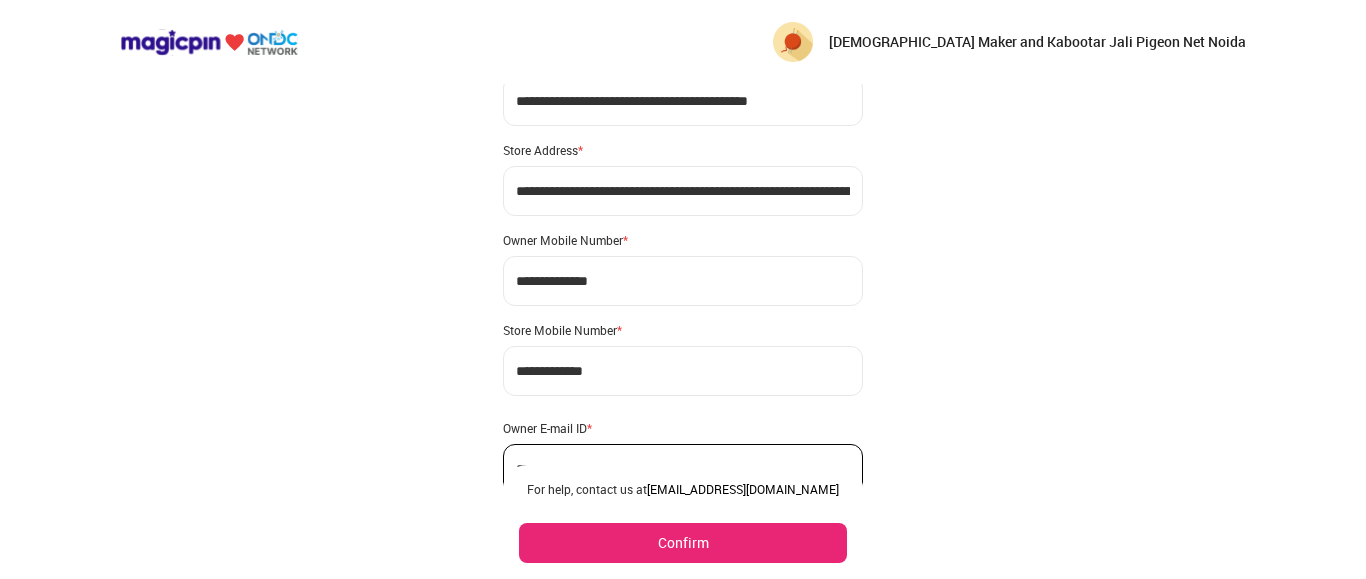 scroll, scrollTop: 180, scrollLeft: 0, axis: vertical 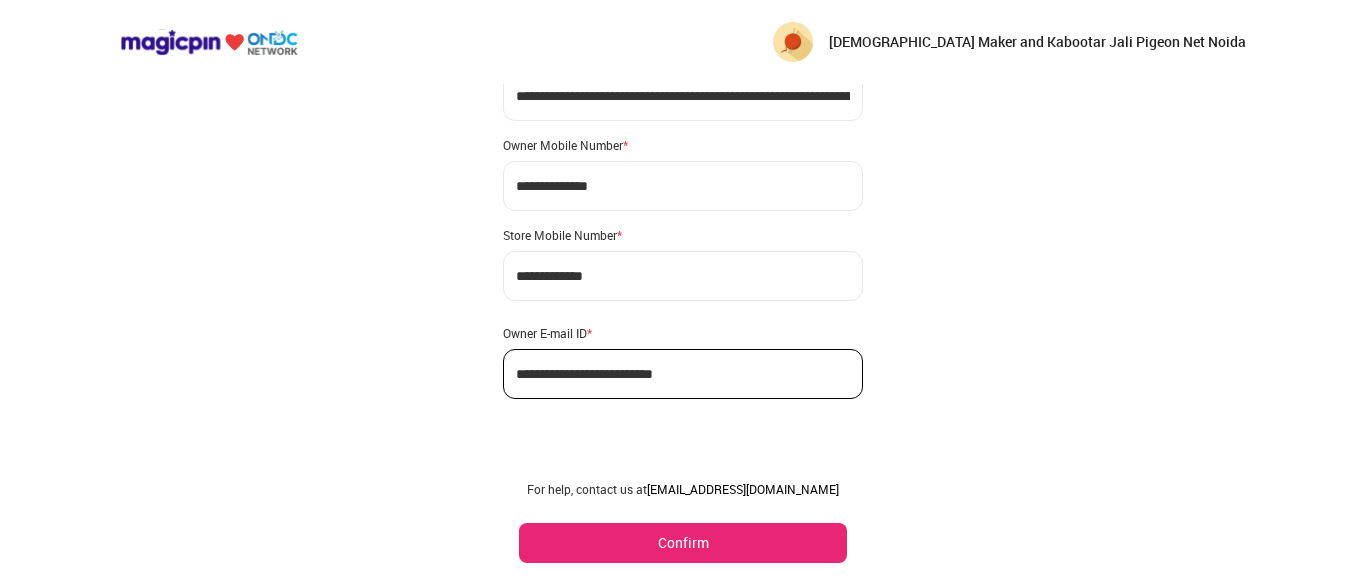 click on "Confirm" at bounding box center (683, 543) 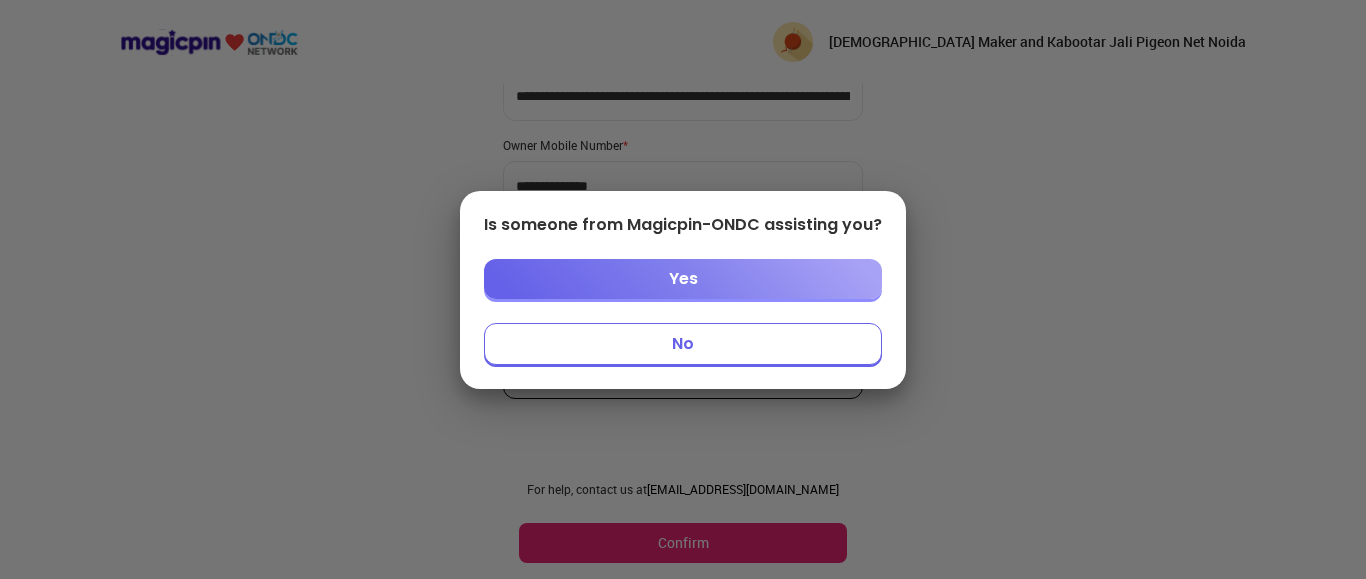 click on "Yes" at bounding box center [683, 279] 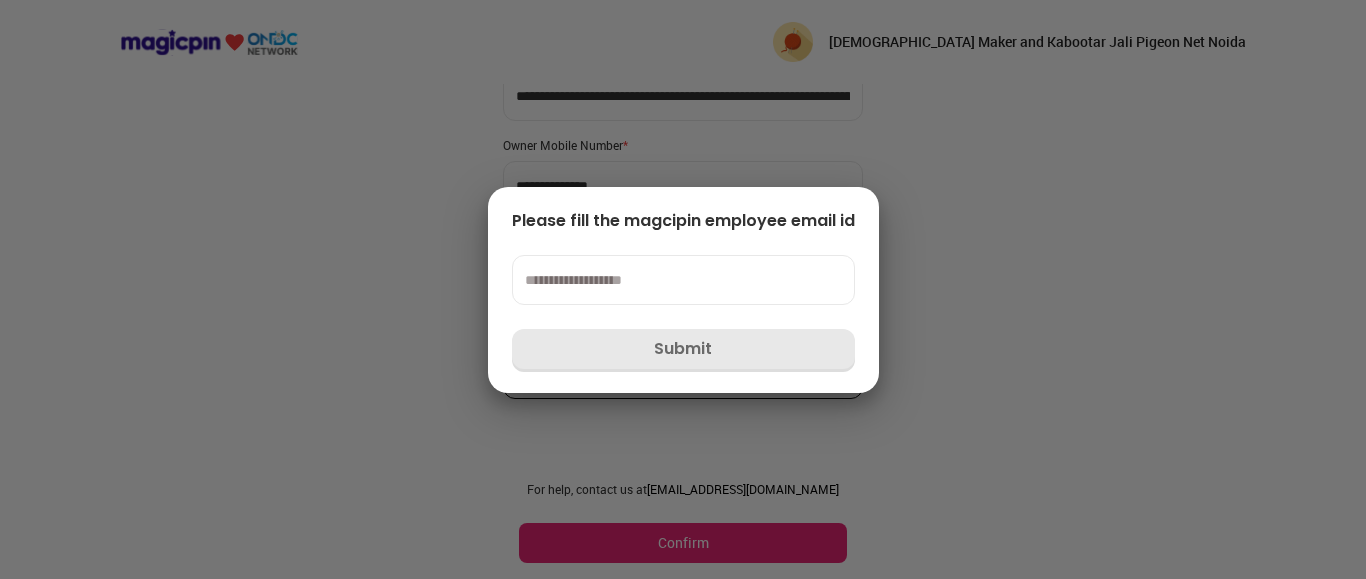 click at bounding box center [683, 280] 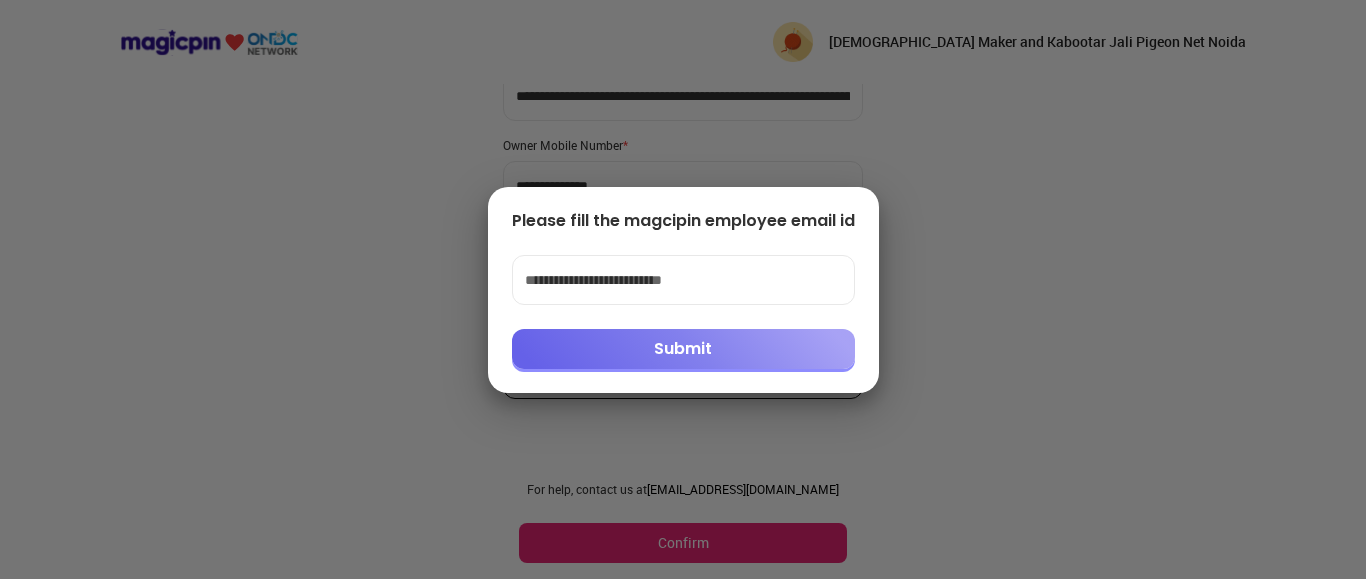 type on "**********" 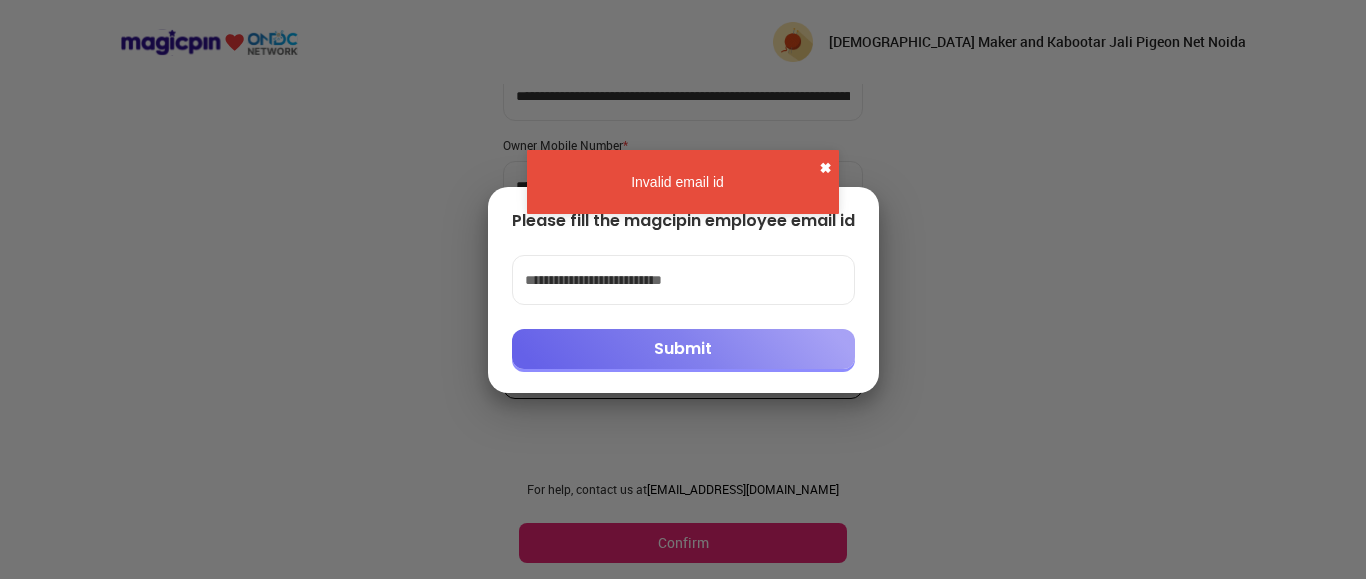 click on "✖" at bounding box center (825, 168) 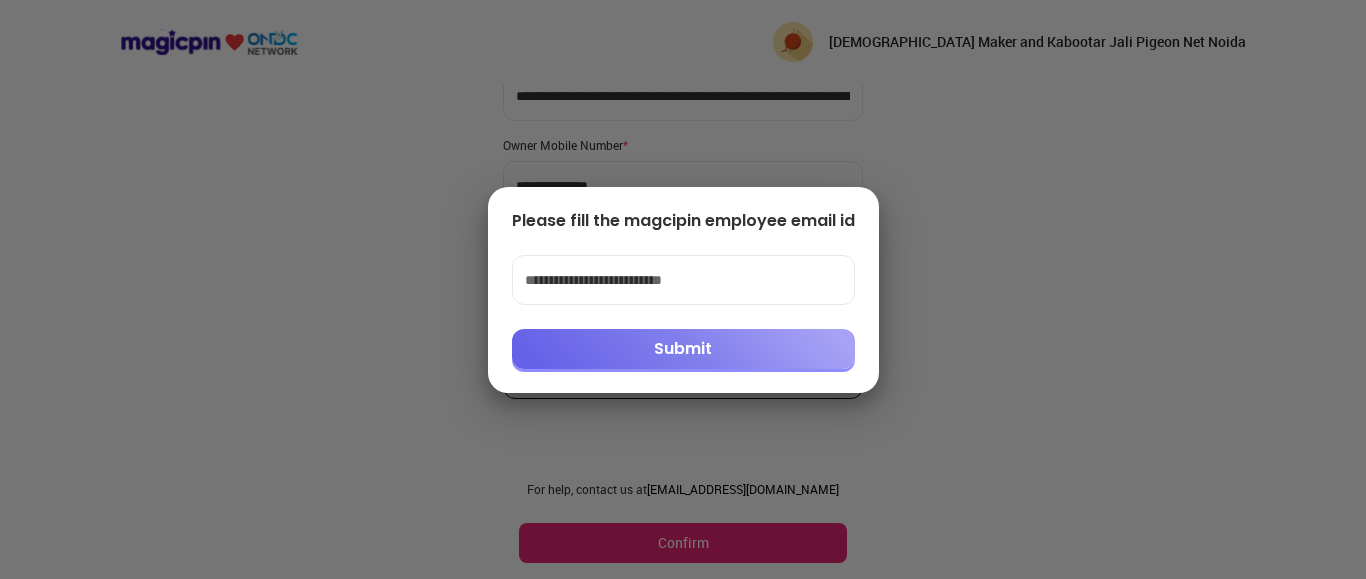 click at bounding box center (683, 289) 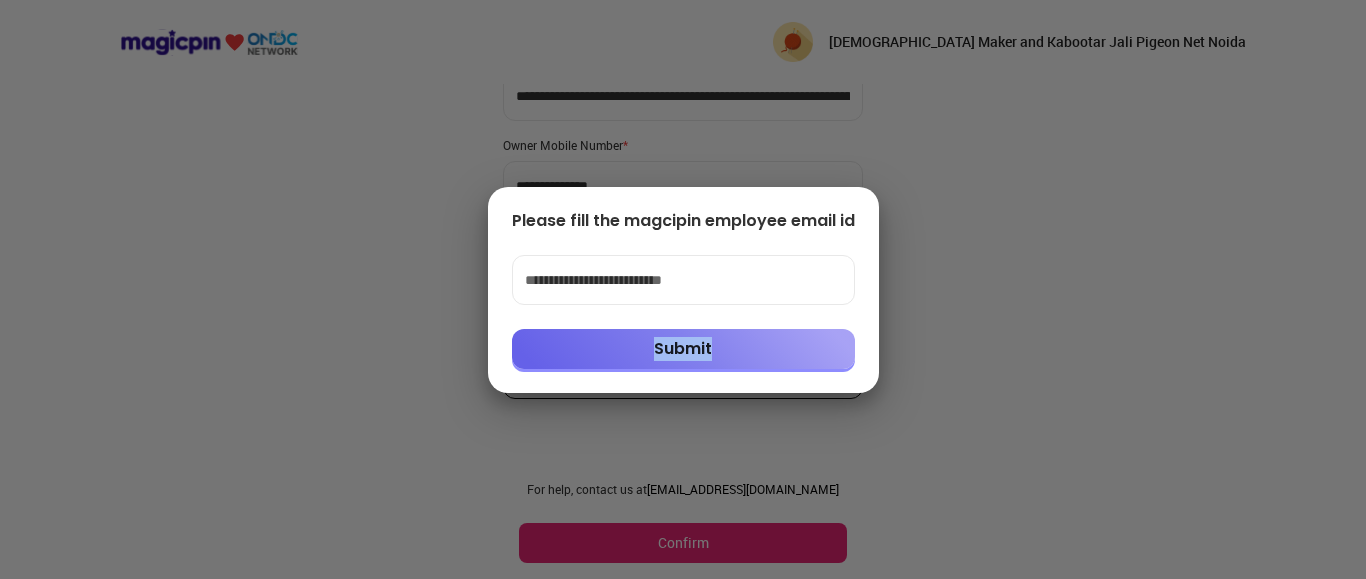 click at bounding box center (683, 289) 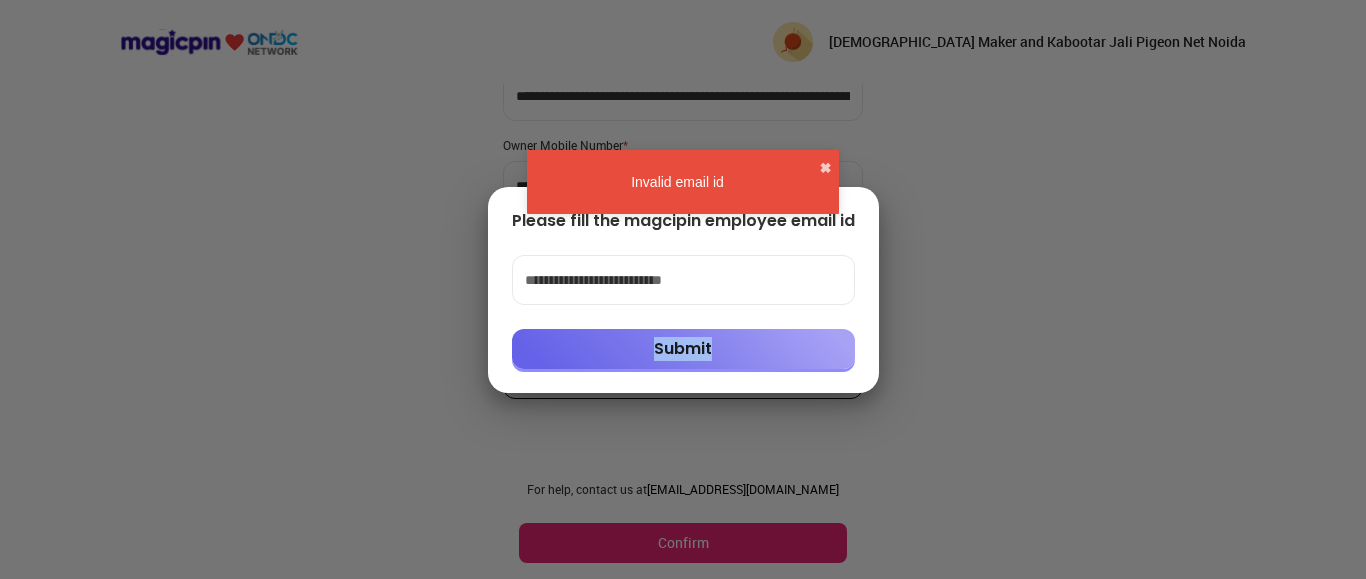 click on "Submit" at bounding box center (683, 349) 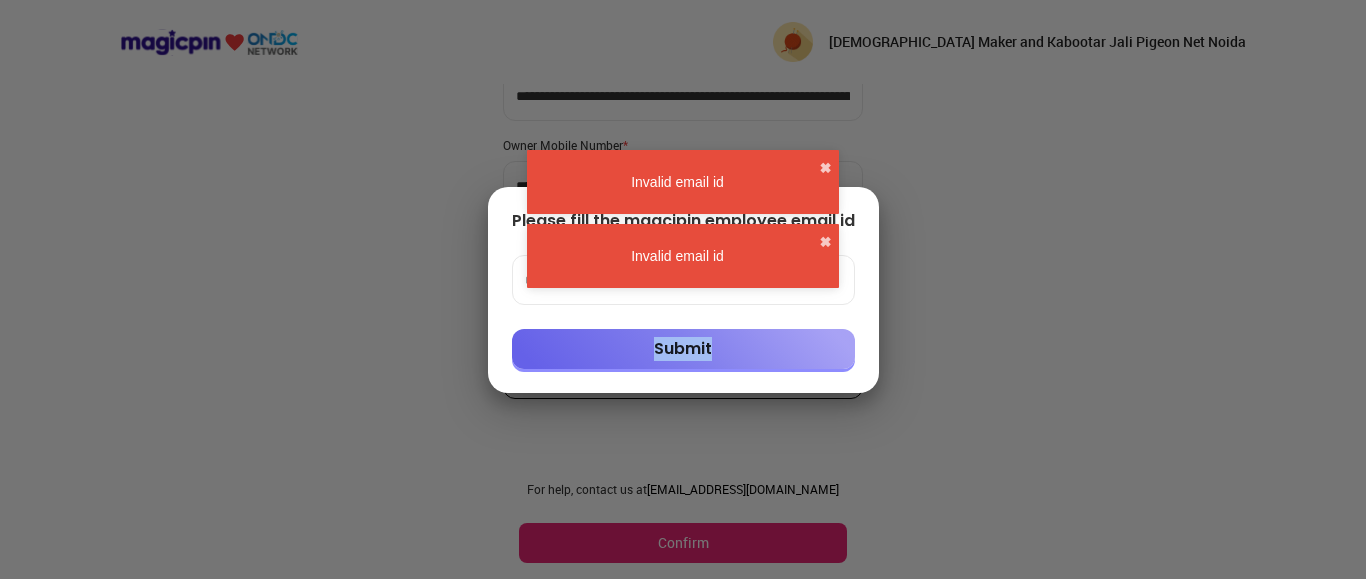 click on "Submit" at bounding box center [683, 349] 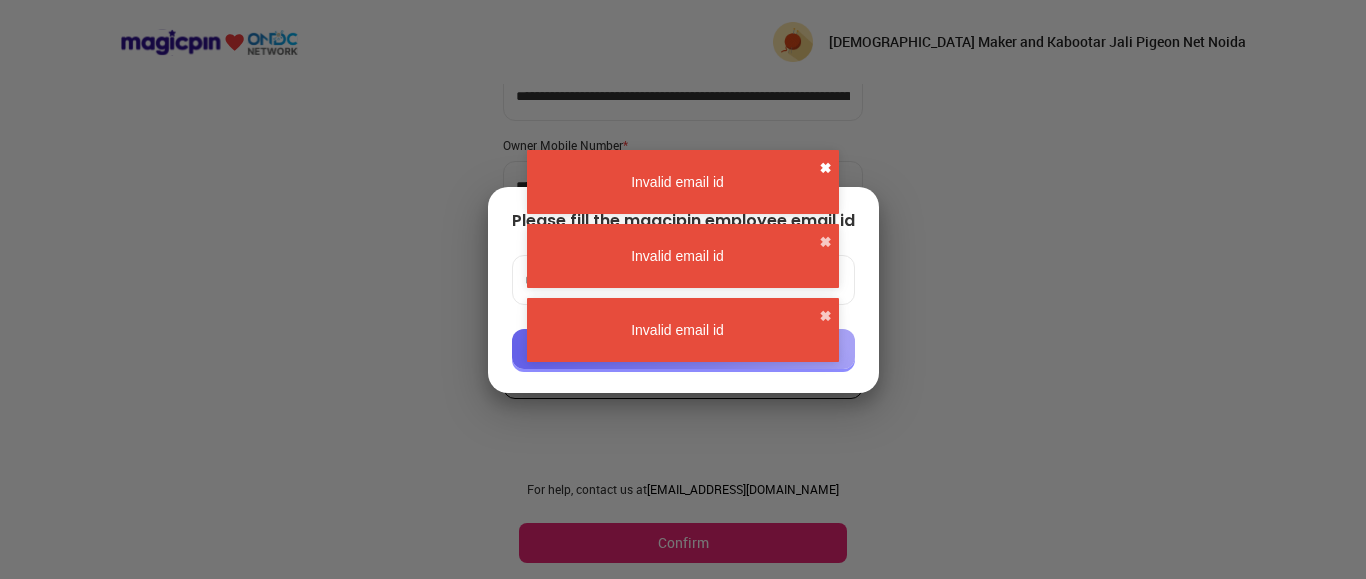 click on "✖" at bounding box center [825, 168] 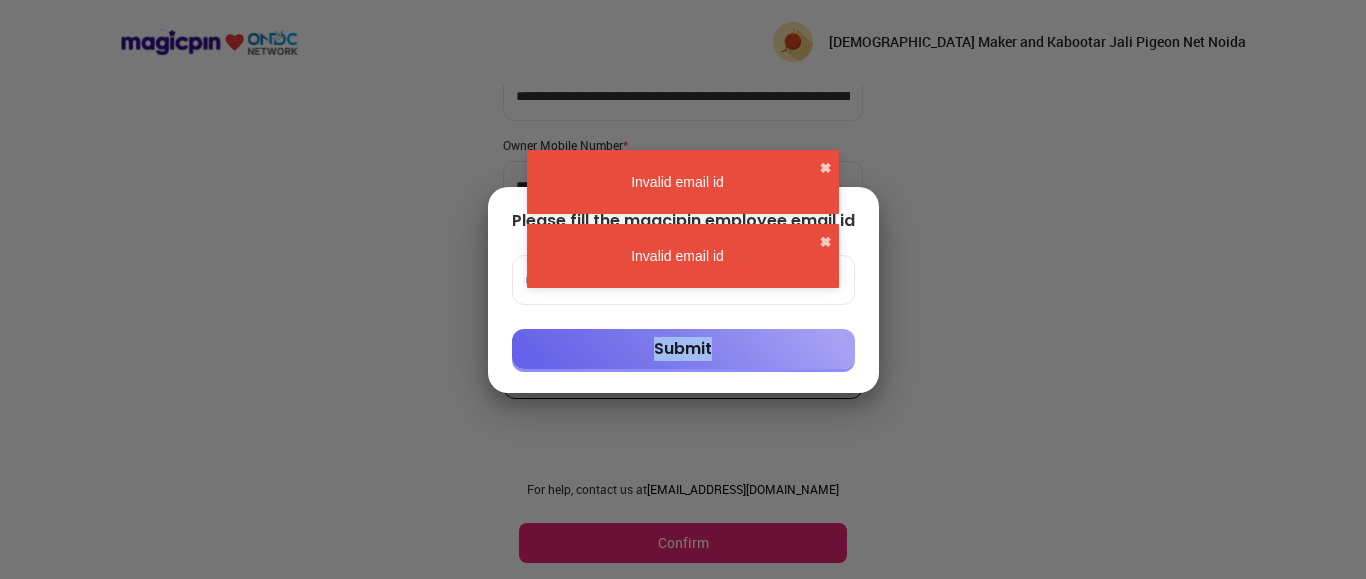 click on "✖" at bounding box center [825, 168] 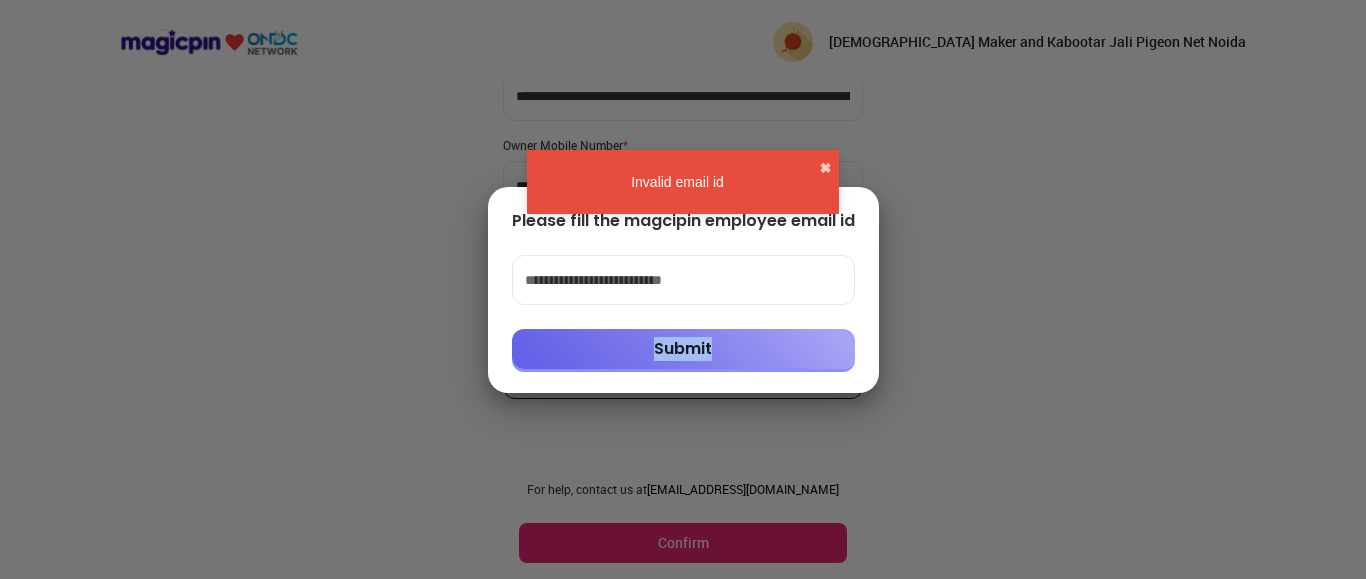 click on "✖" at bounding box center [825, 168] 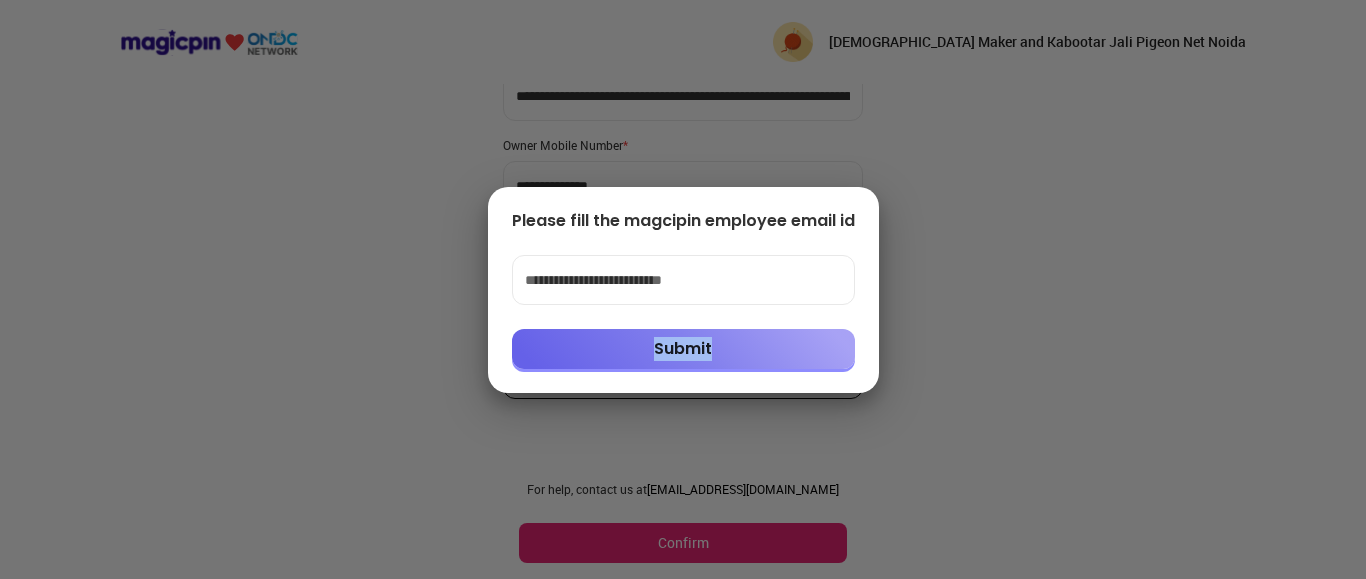 click at bounding box center [683, 289] 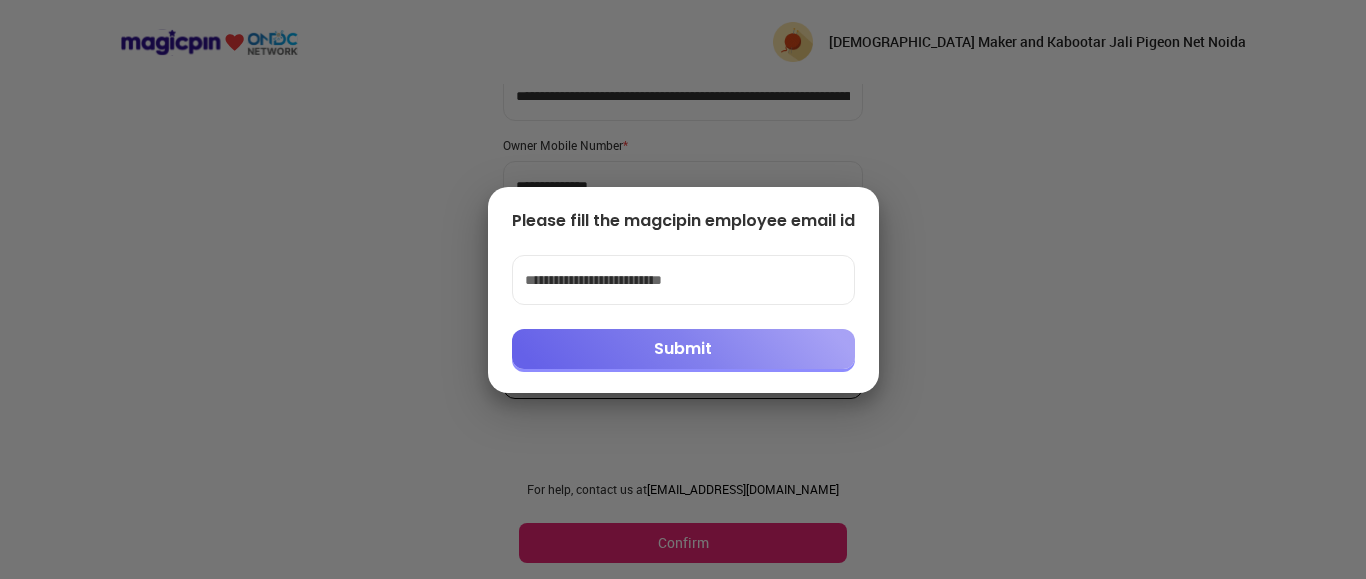 click at bounding box center [683, 289] 